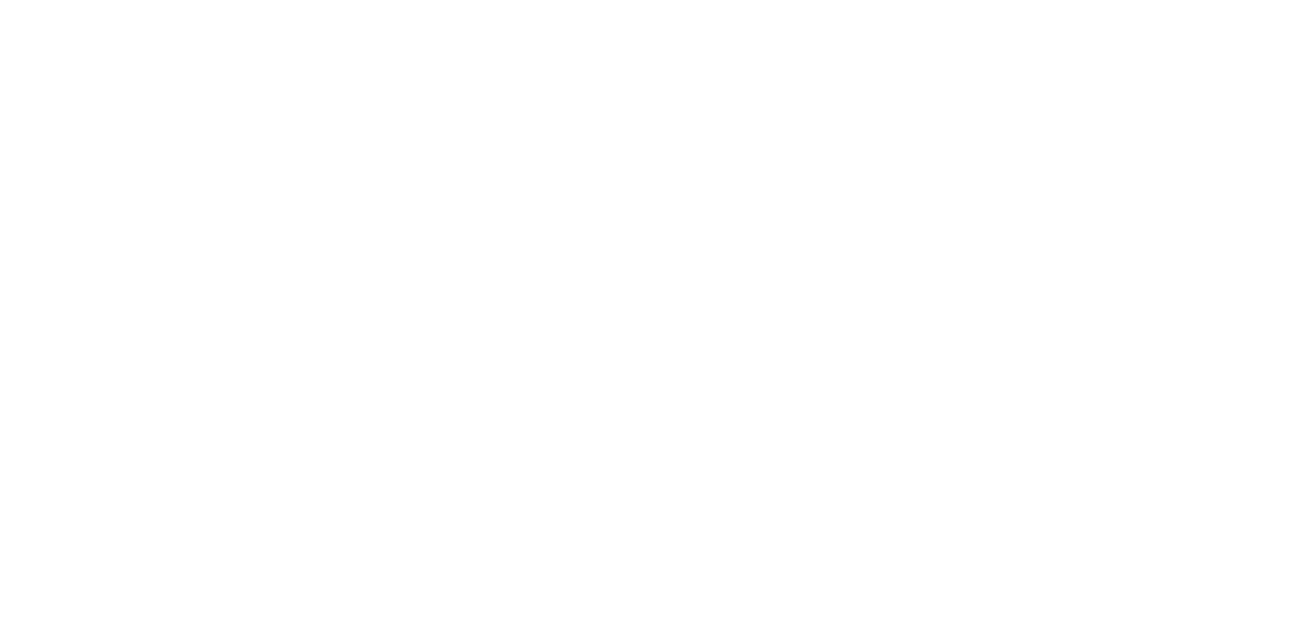 scroll, scrollTop: 0, scrollLeft: 0, axis: both 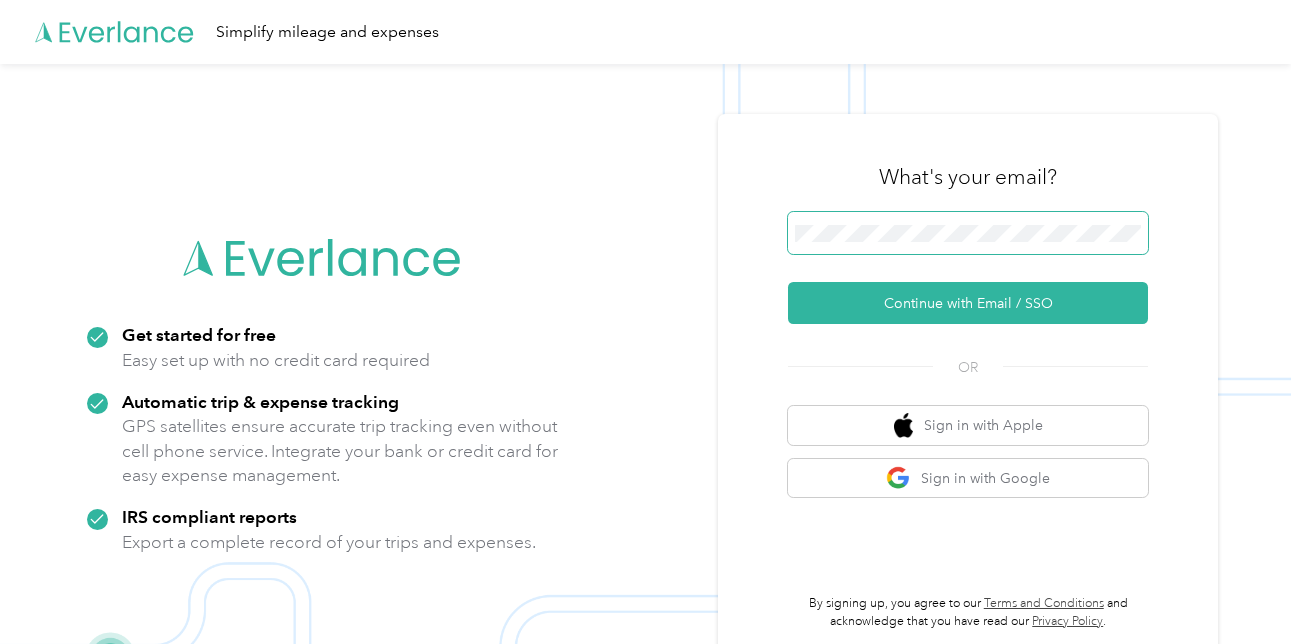 click at bounding box center (968, 233) 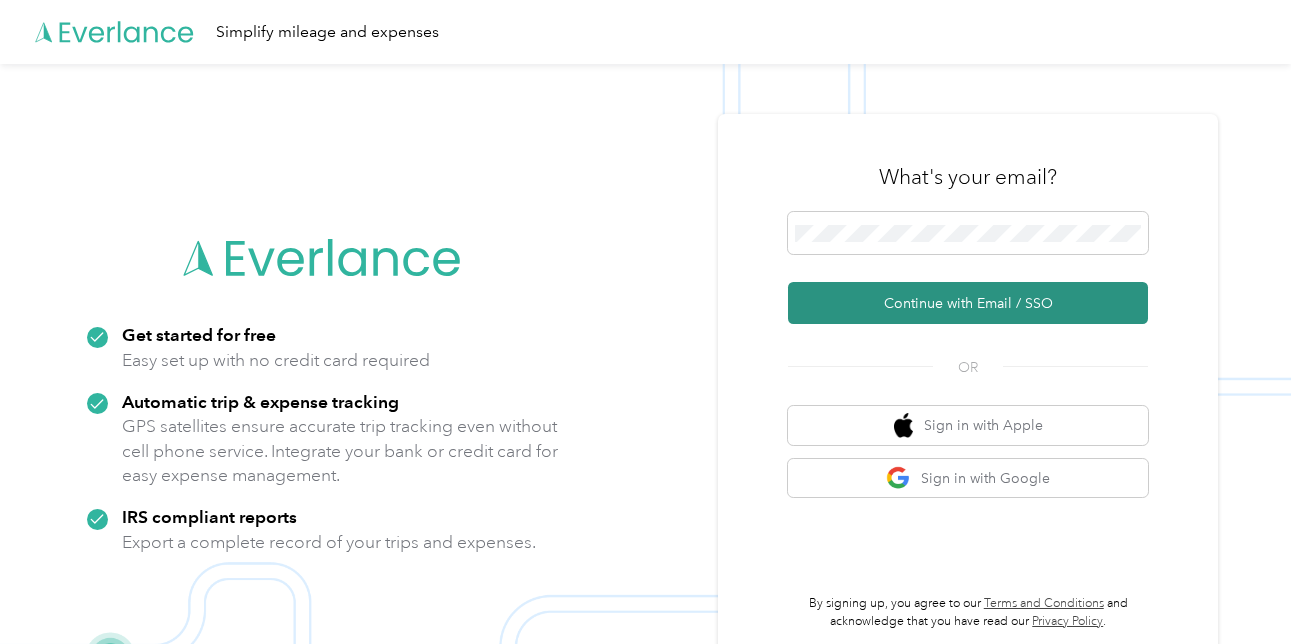 click on "Continue with Email / SSO" at bounding box center (968, 303) 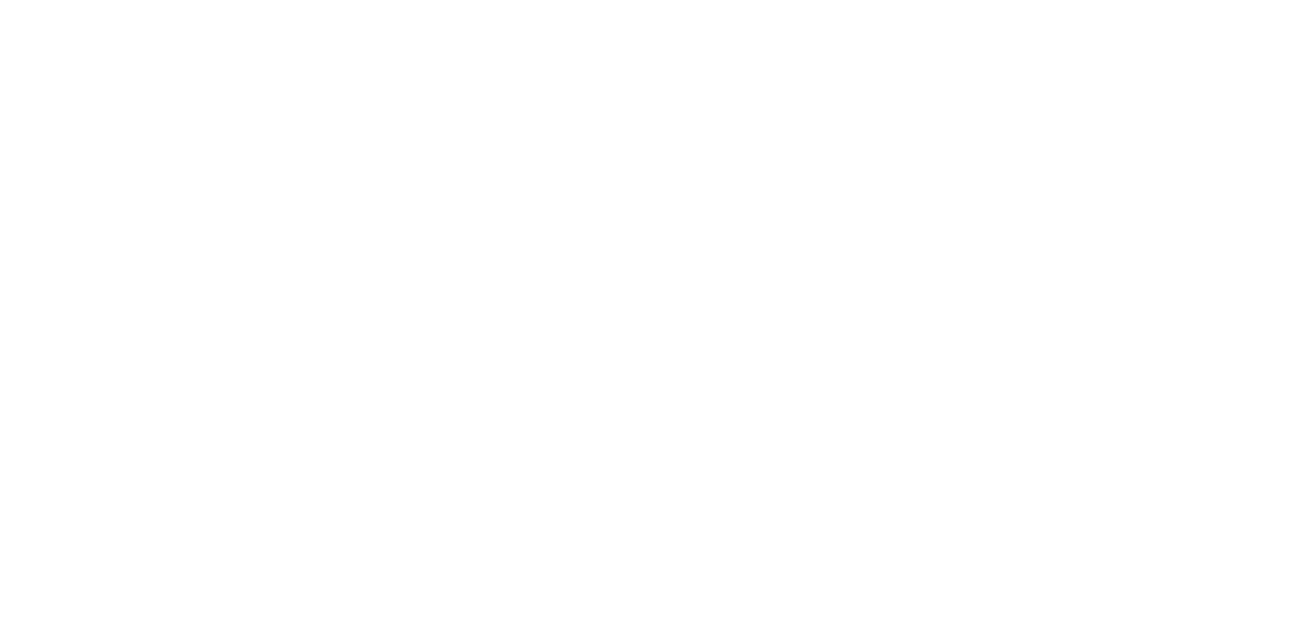 scroll, scrollTop: 0, scrollLeft: 0, axis: both 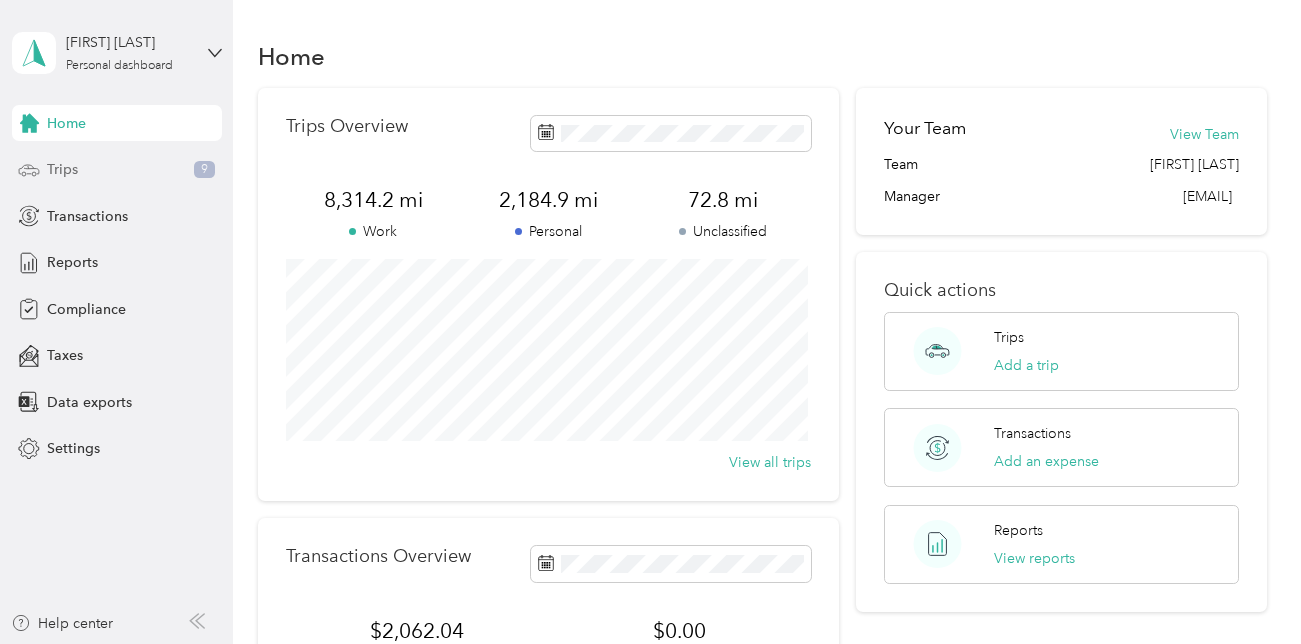 click on "Trips" at bounding box center (62, 169) 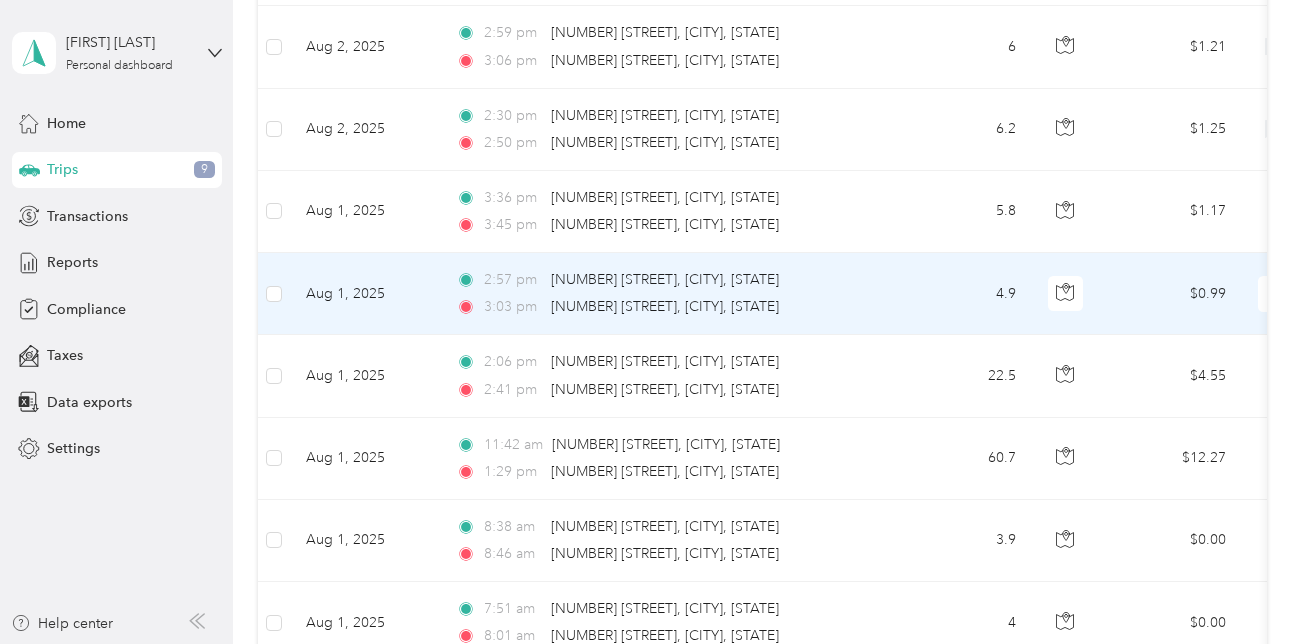 scroll, scrollTop: 1300, scrollLeft: 0, axis: vertical 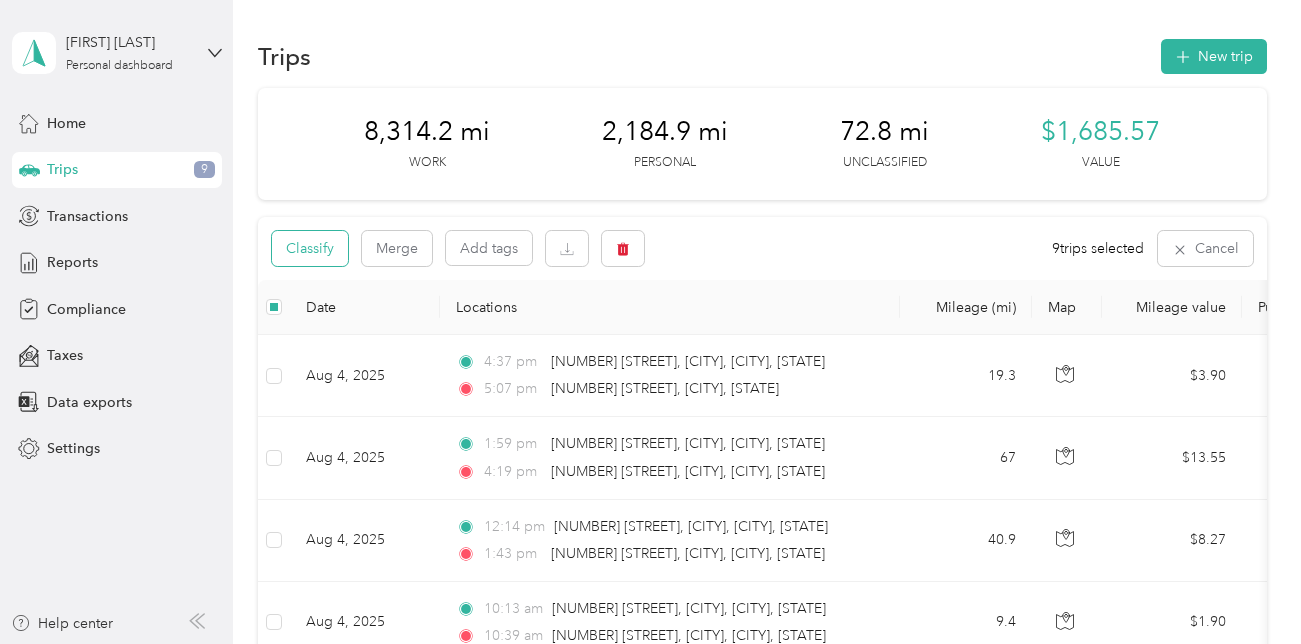 click on "Classify" at bounding box center (310, 248) 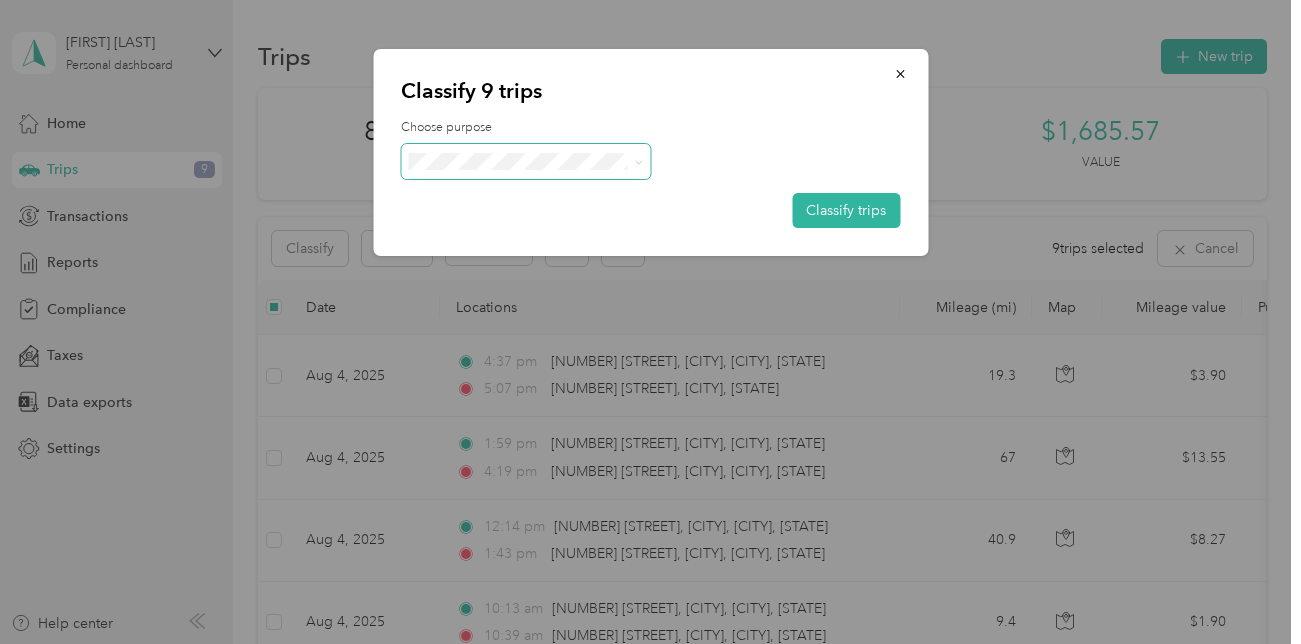click at bounding box center (526, 161) 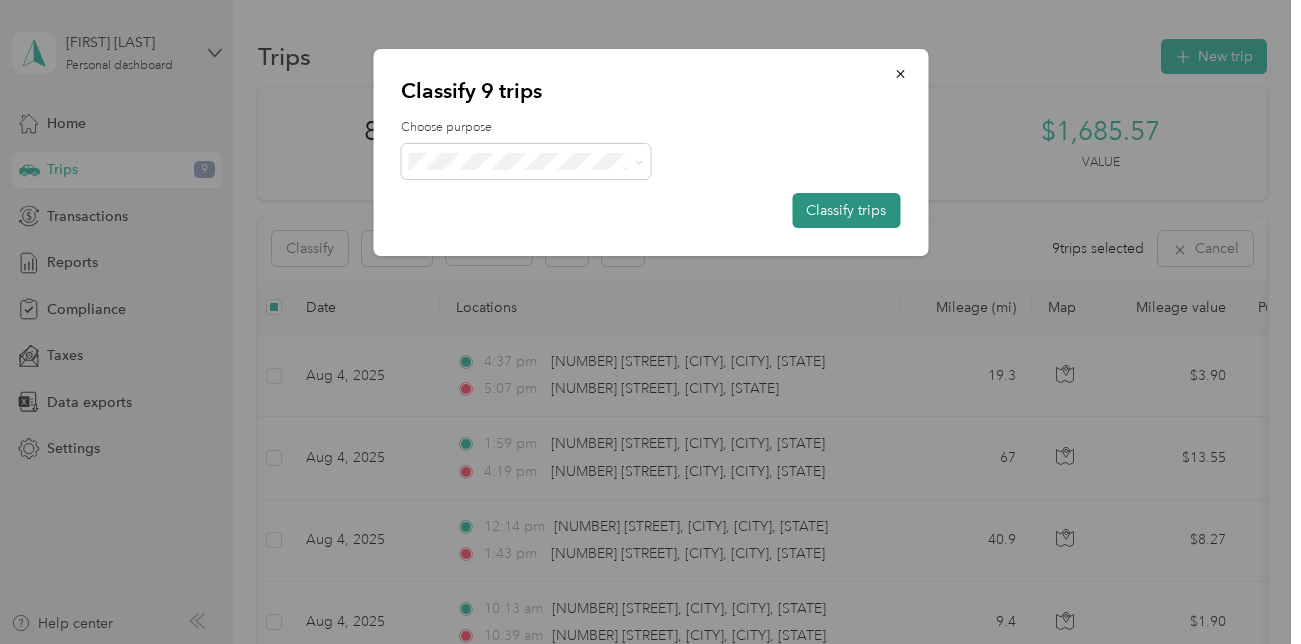 click on "Classify trips" at bounding box center [846, 210] 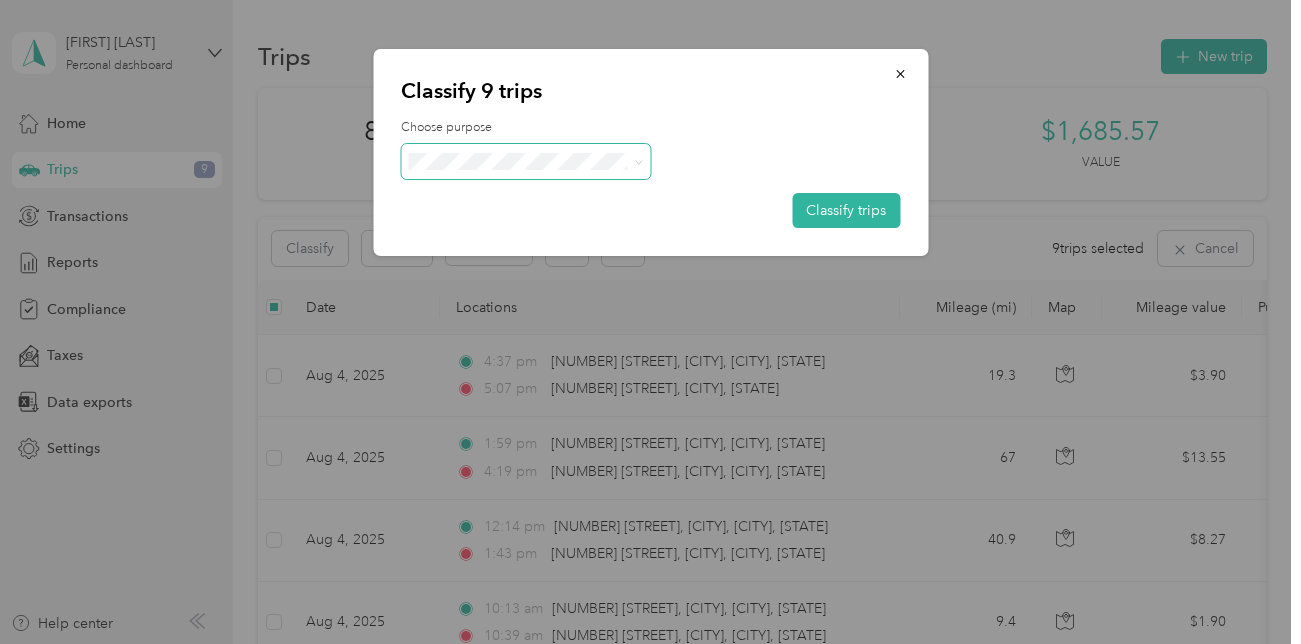 click 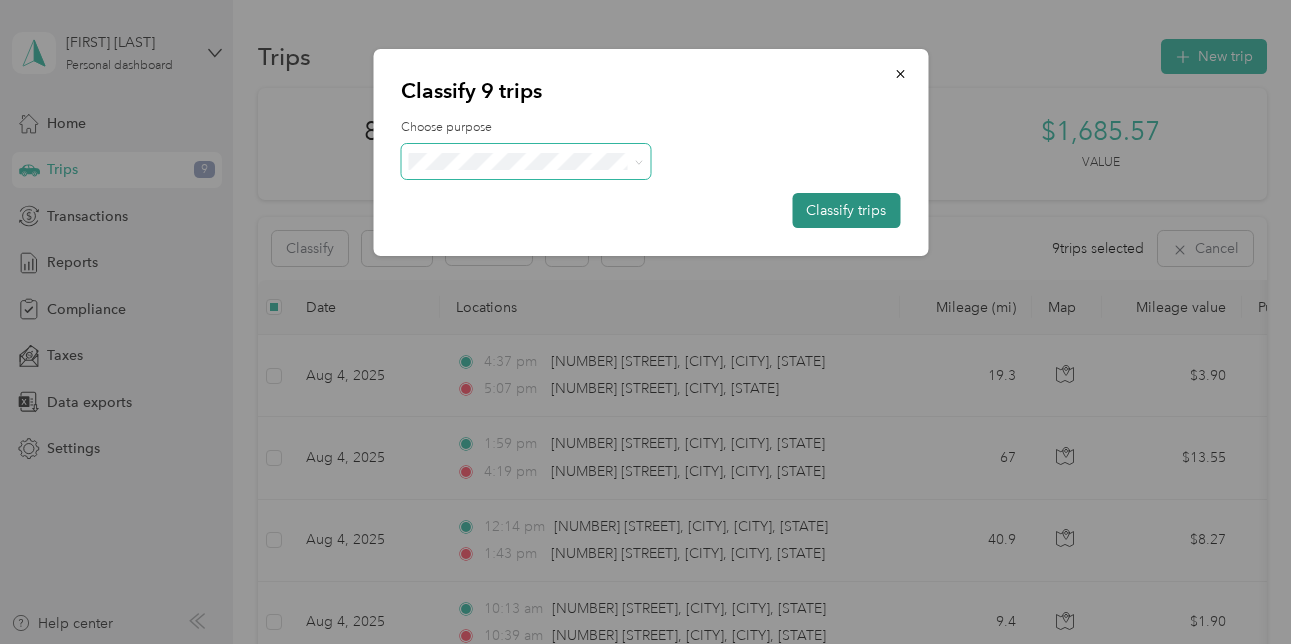 click on "Classify trips" at bounding box center [846, 210] 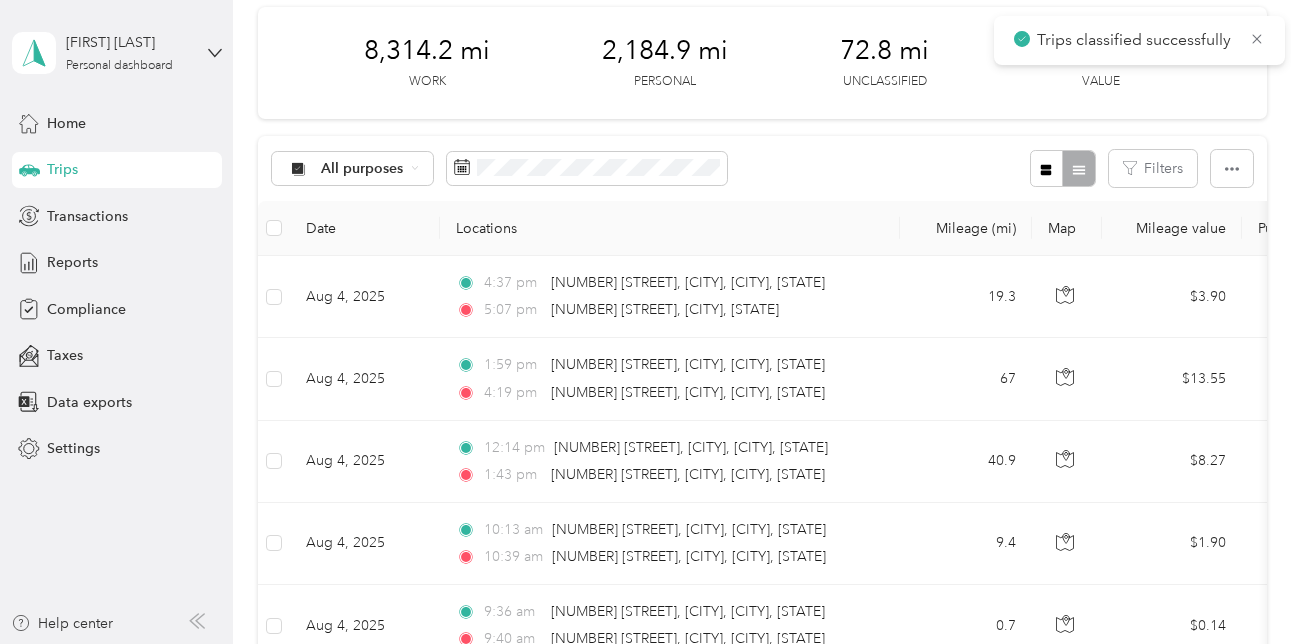scroll, scrollTop: 200, scrollLeft: 0, axis: vertical 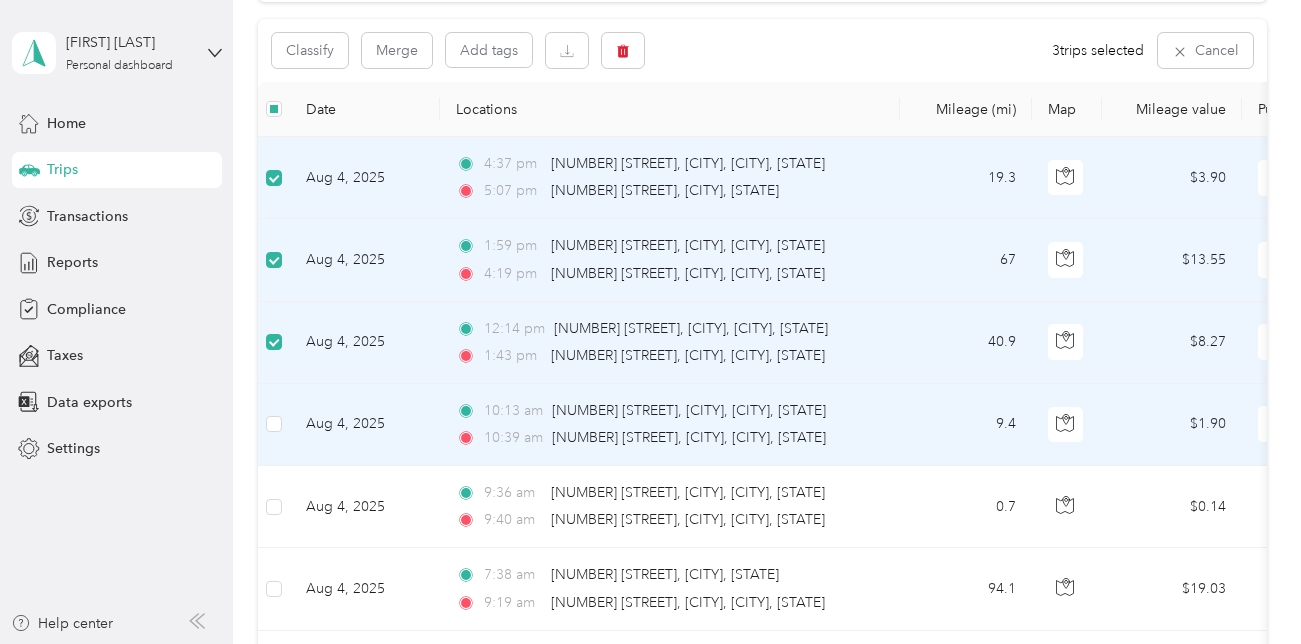 click at bounding box center [274, 425] 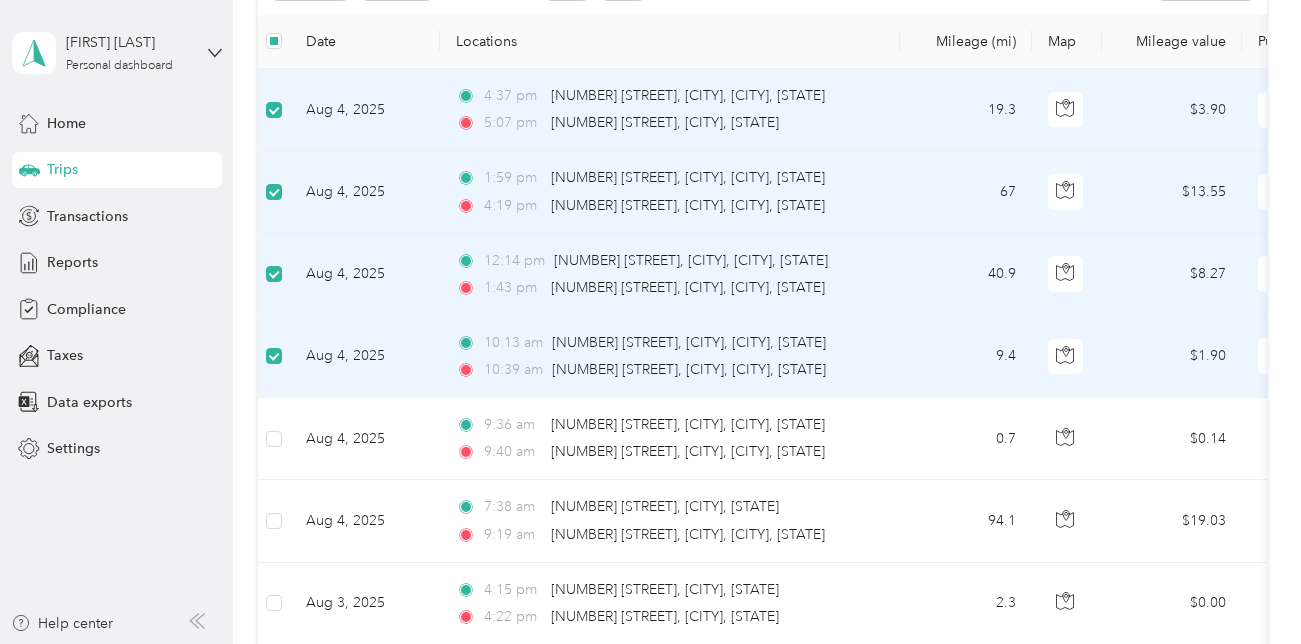 scroll, scrollTop: 298, scrollLeft: 0, axis: vertical 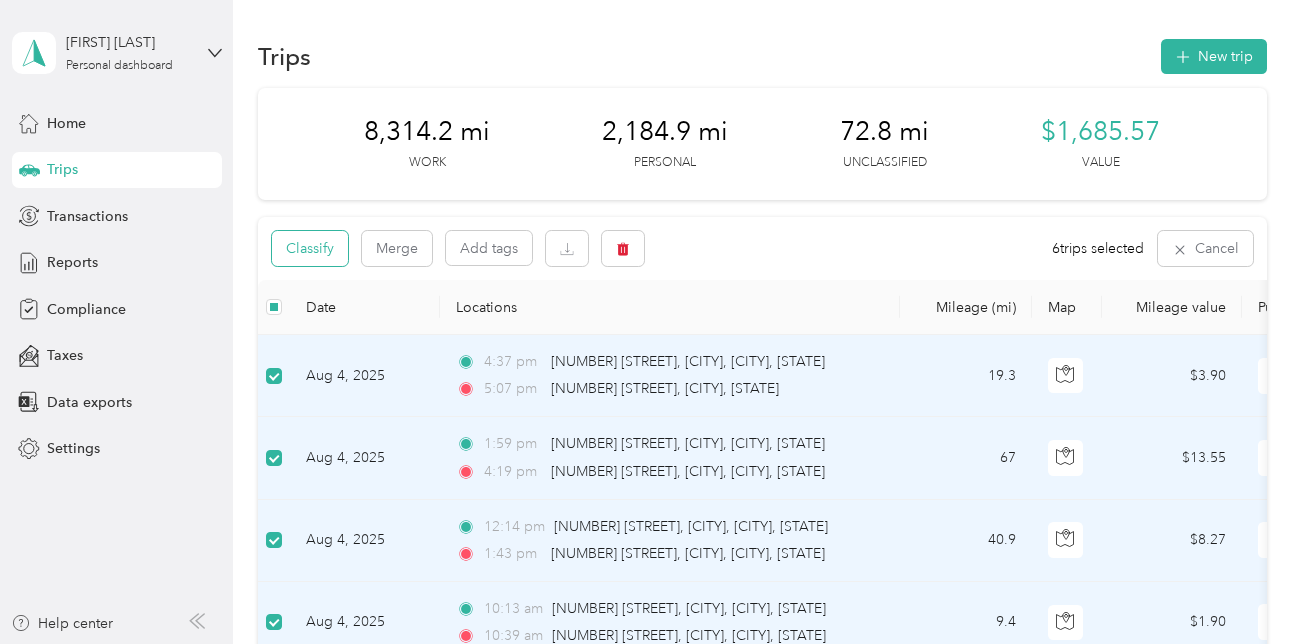 click on "Classify" at bounding box center [310, 248] 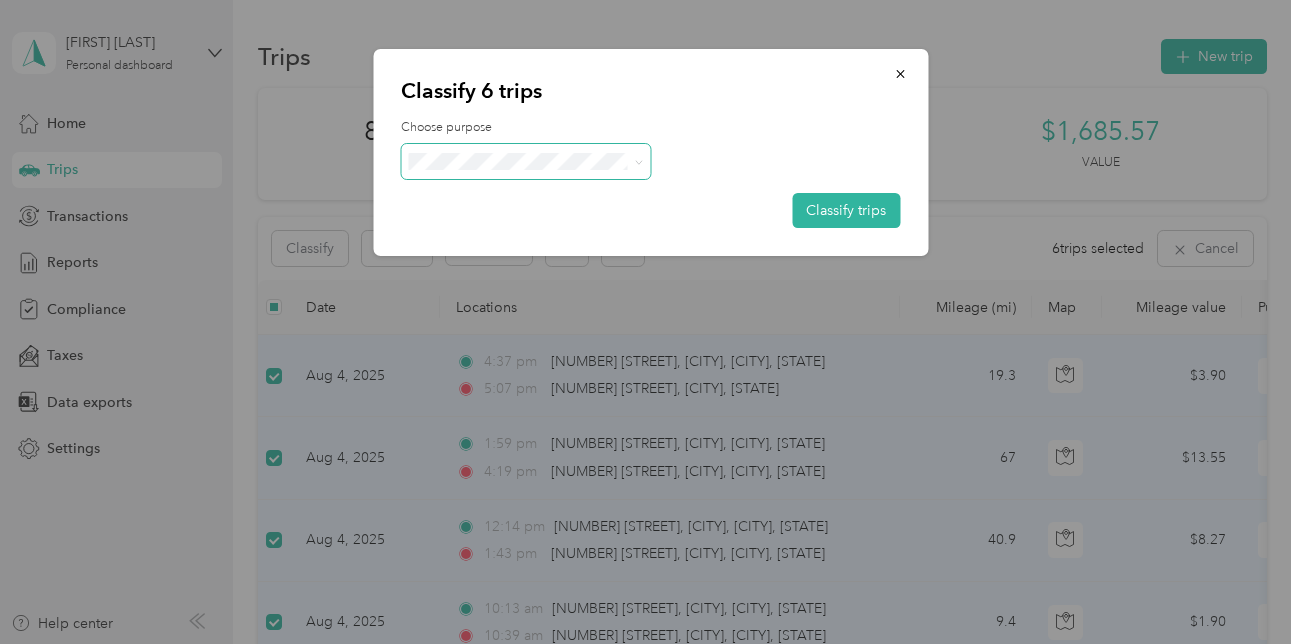 click 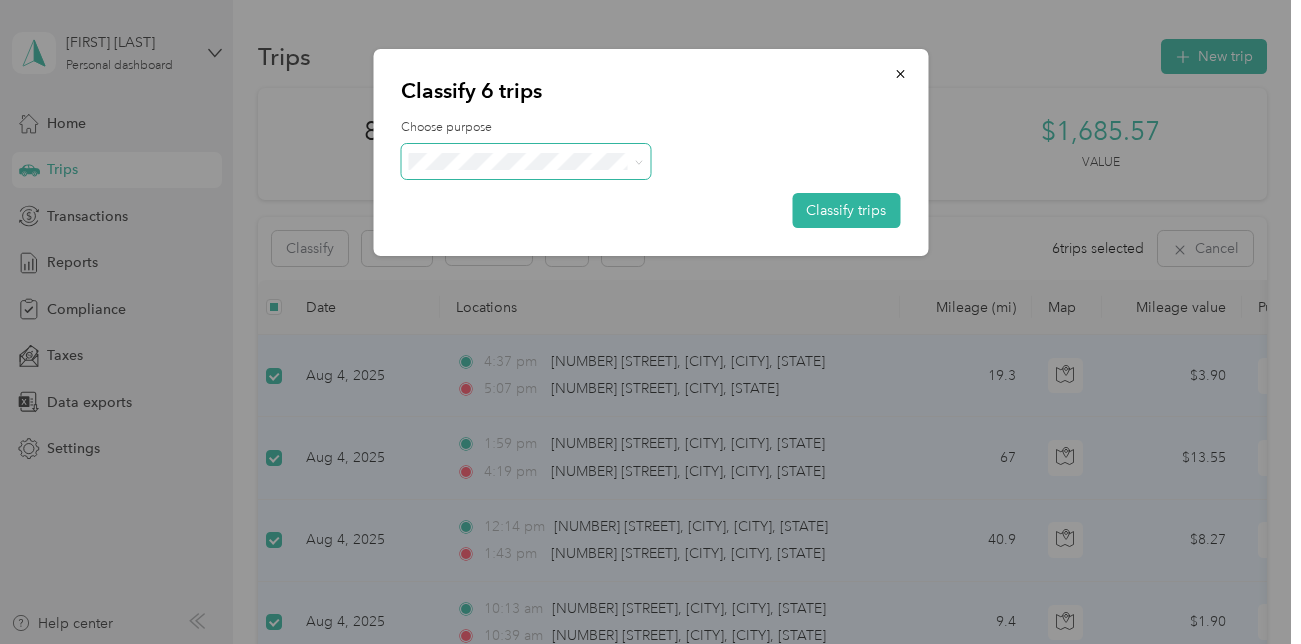 click on "Community Coffee" at bounding box center [544, 189] 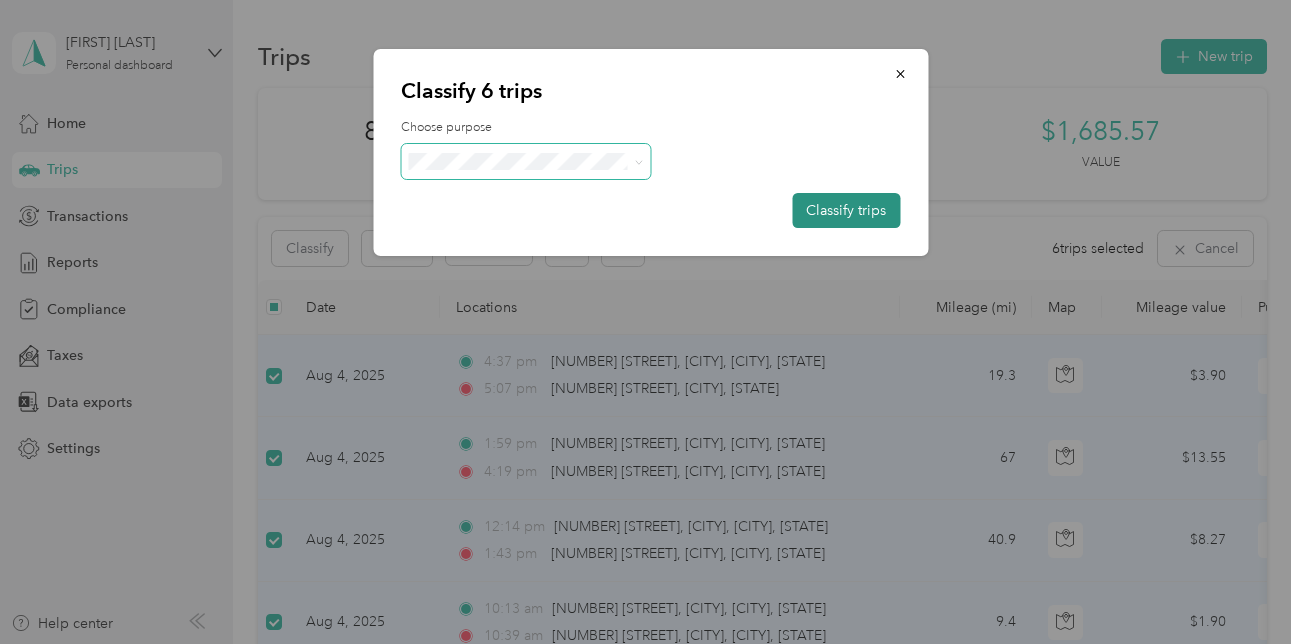 click on "Classify trips" at bounding box center (846, 210) 